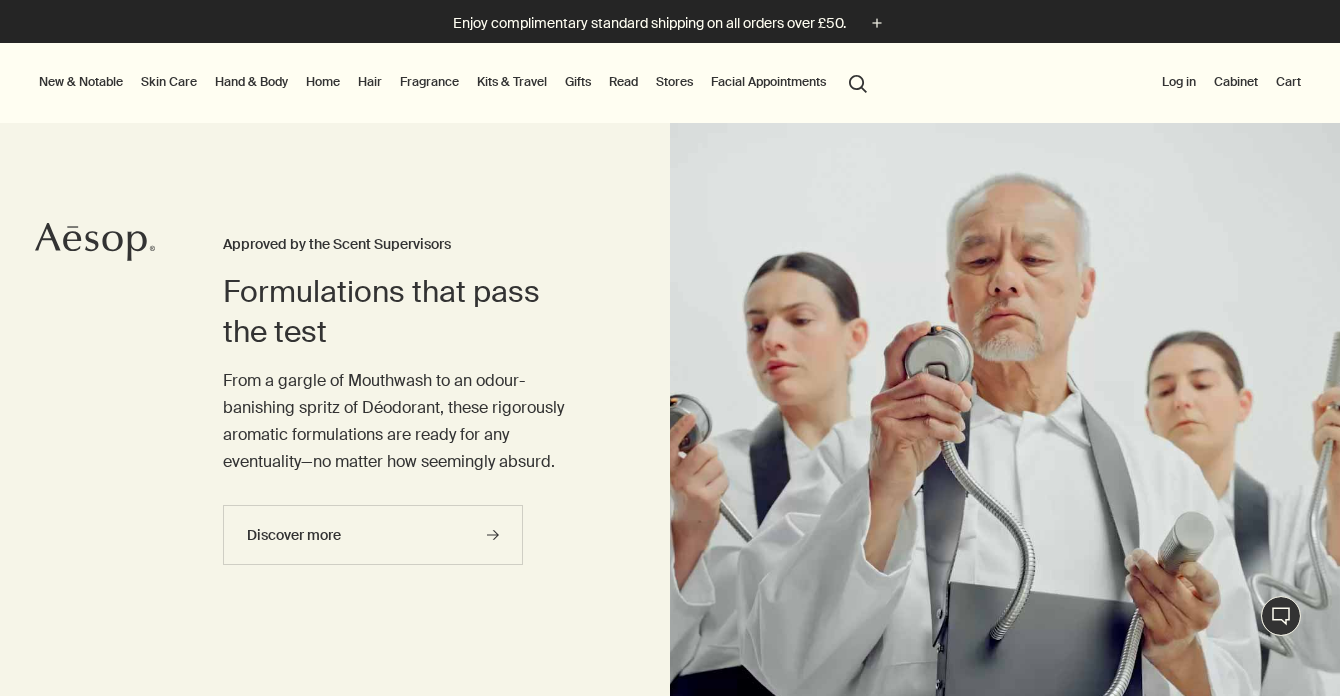 scroll, scrollTop: 0, scrollLeft: 0, axis: both 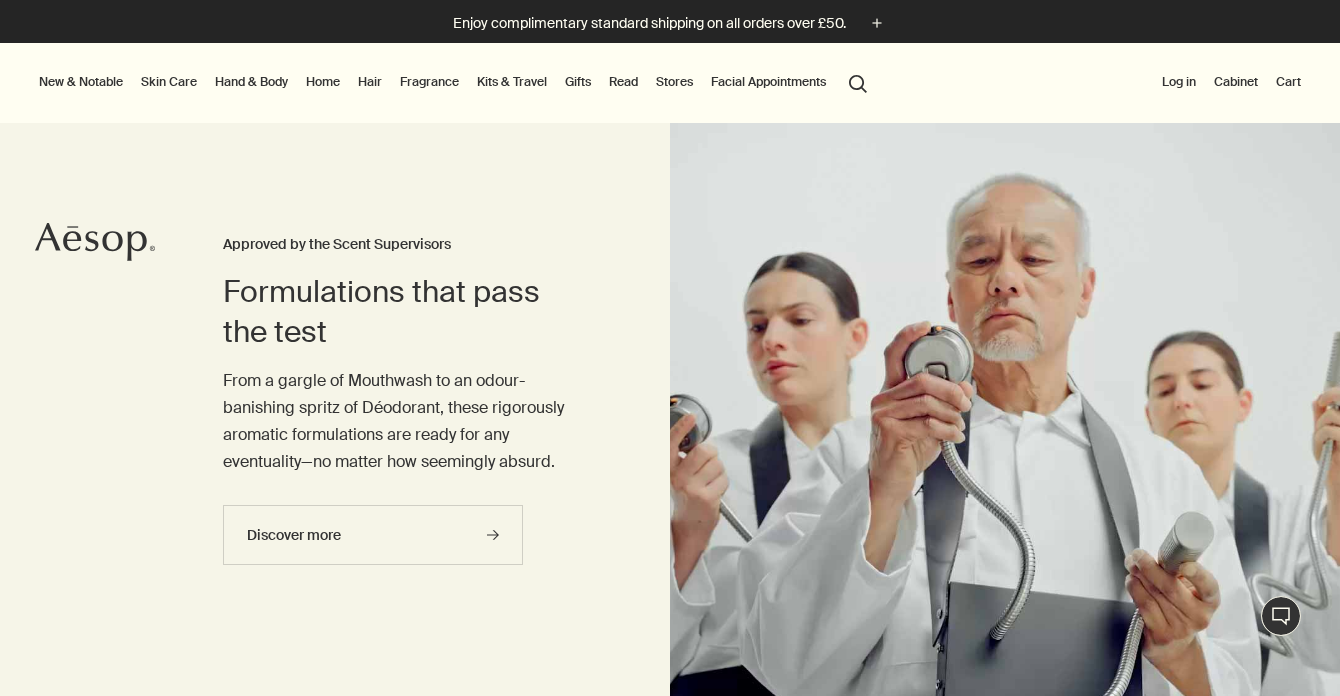 click on "Log in" at bounding box center [1179, 82] 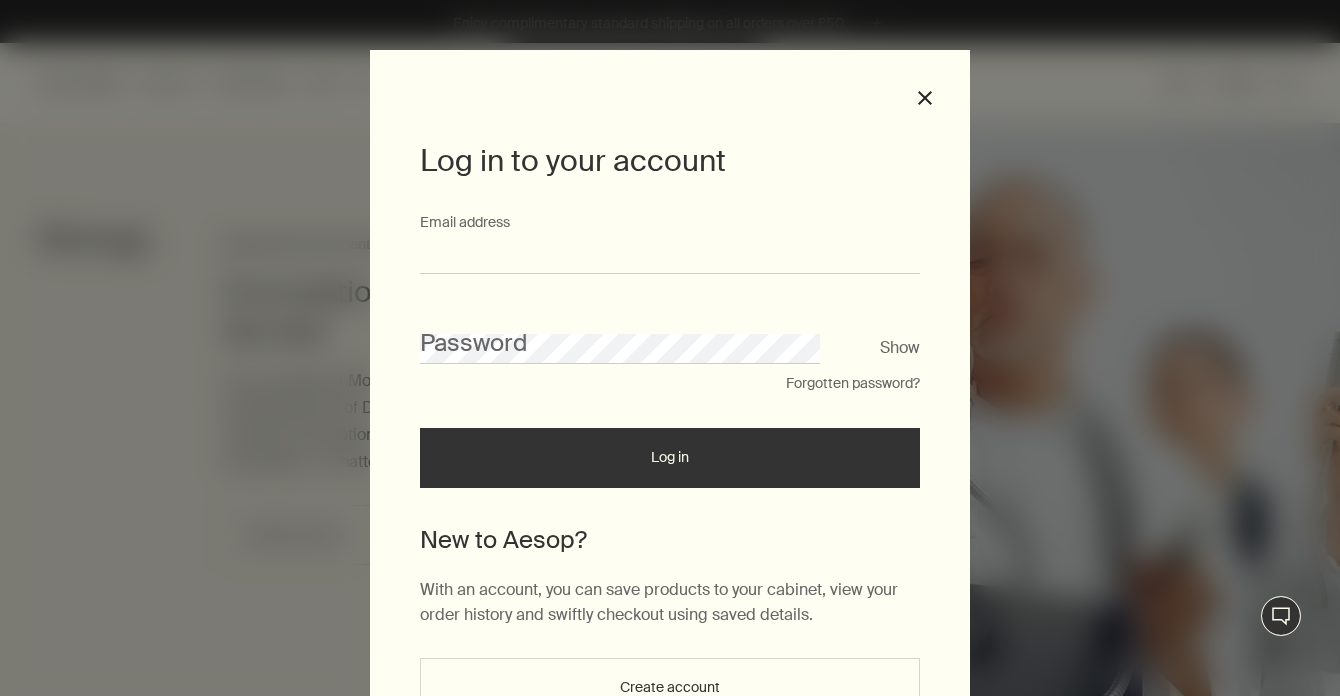 type on "**********" 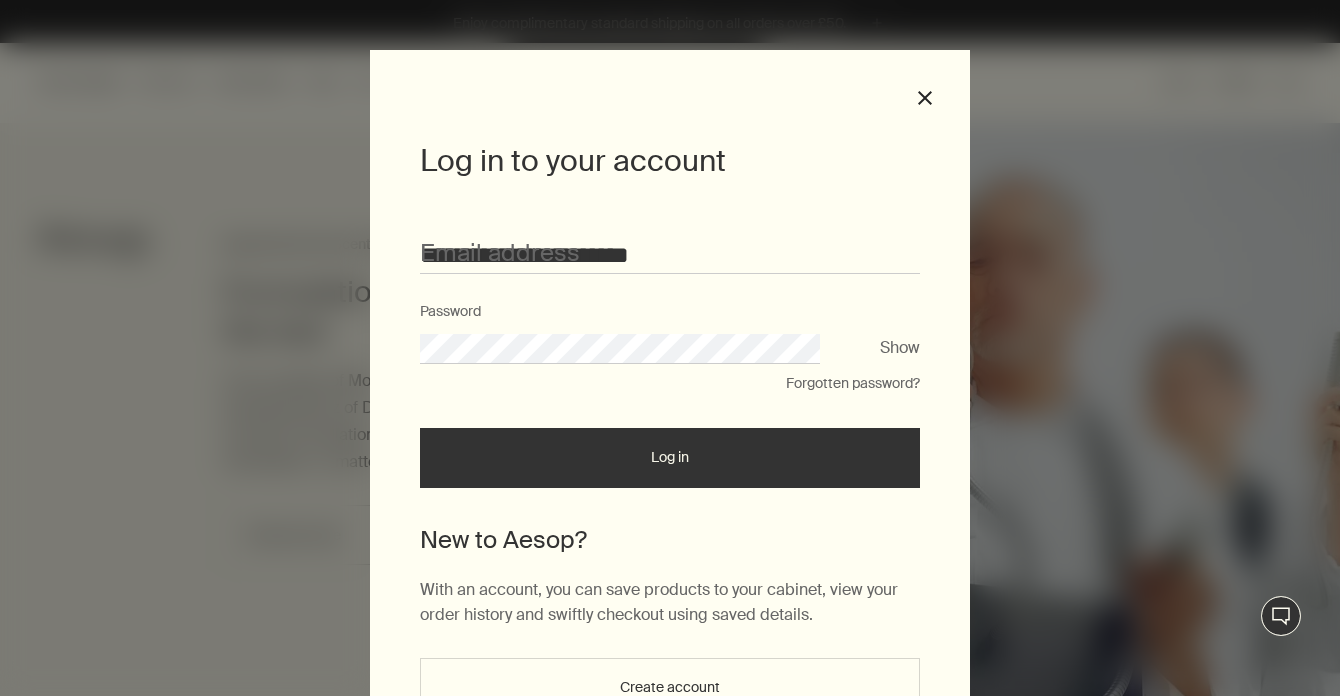 click on "Log in" at bounding box center (670, 458) 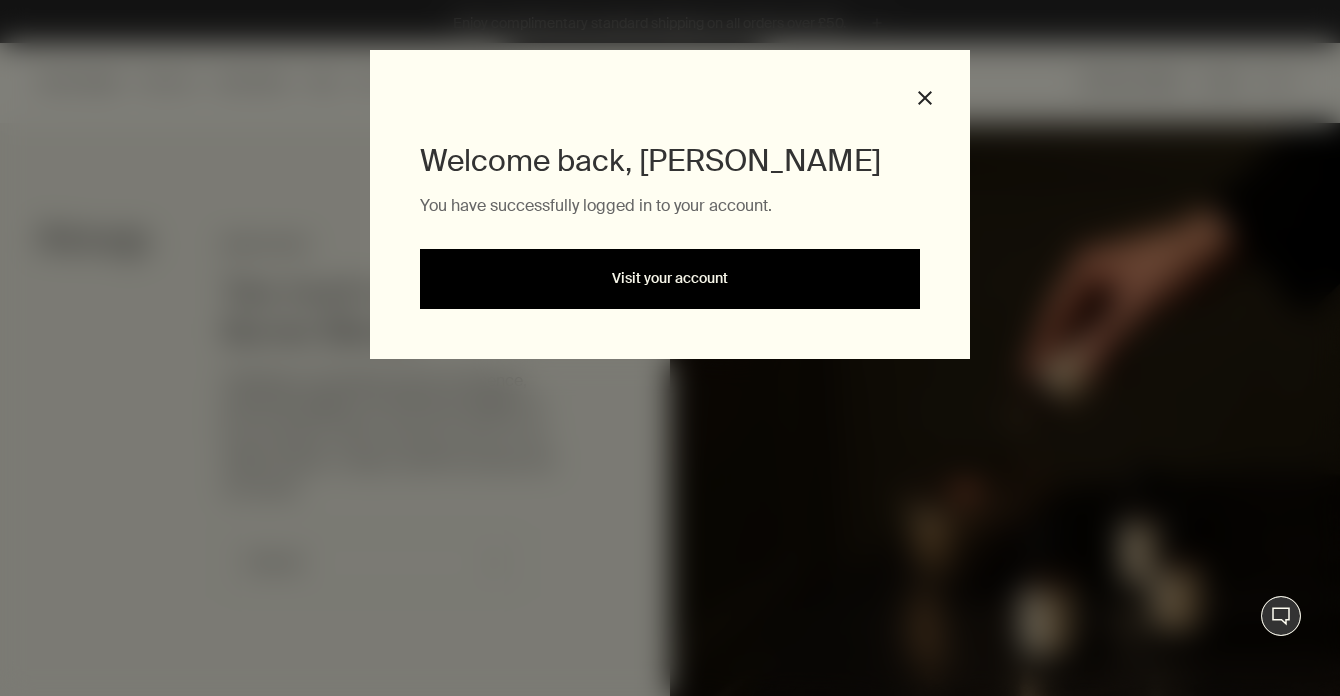 click on "Visit your account" at bounding box center (670, 279) 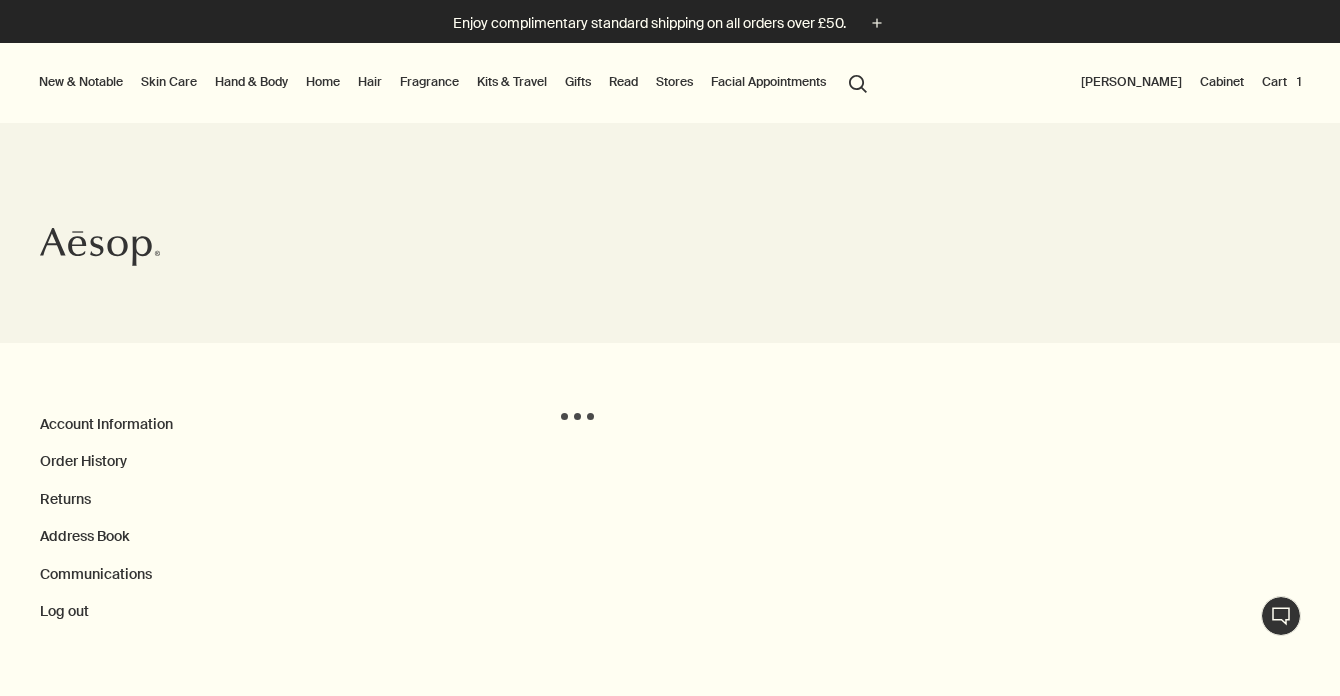scroll, scrollTop: 0, scrollLeft: 0, axis: both 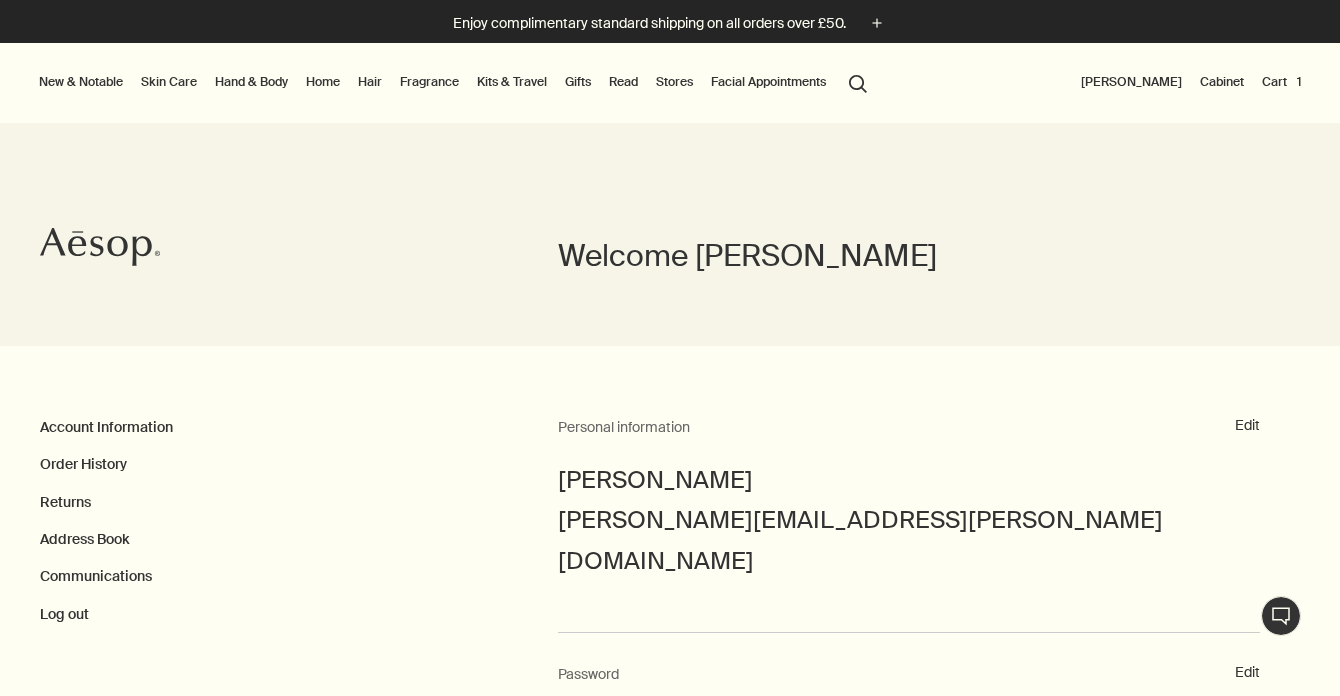 click on "Skin Care" at bounding box center [169, 82] 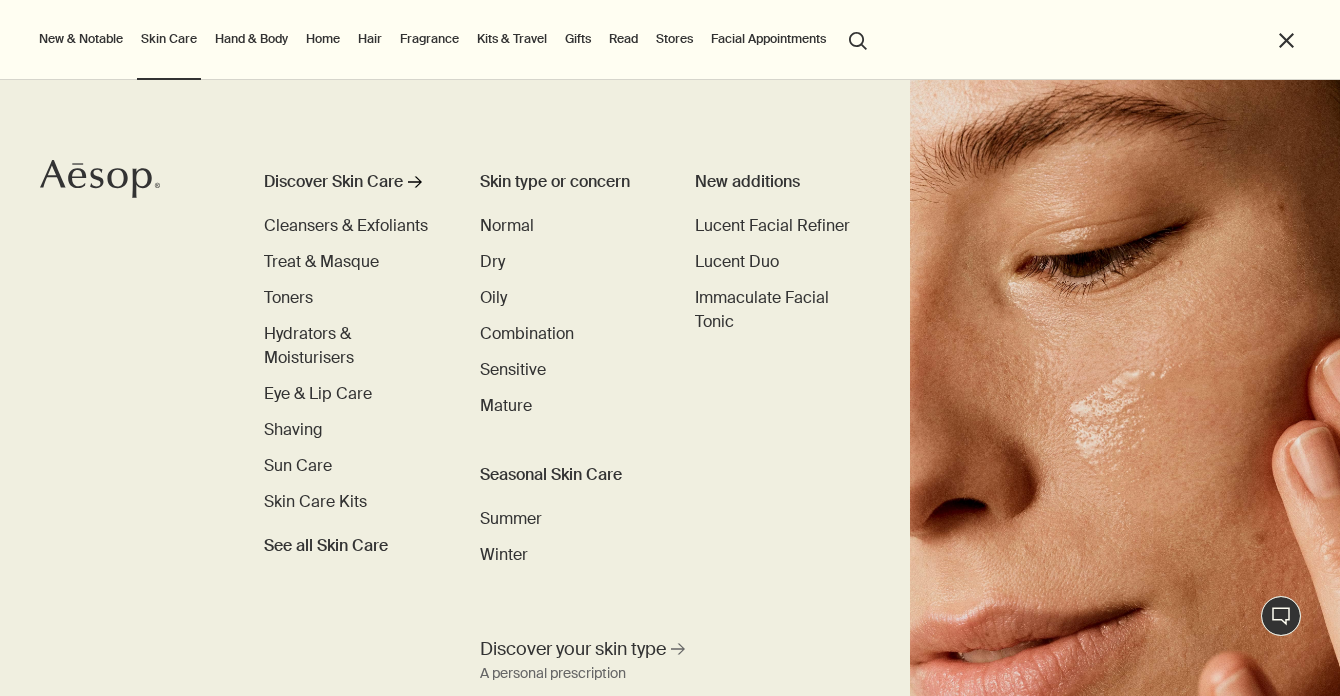scroll, scrollTop: 0, scrollLeft: 0, axis: both 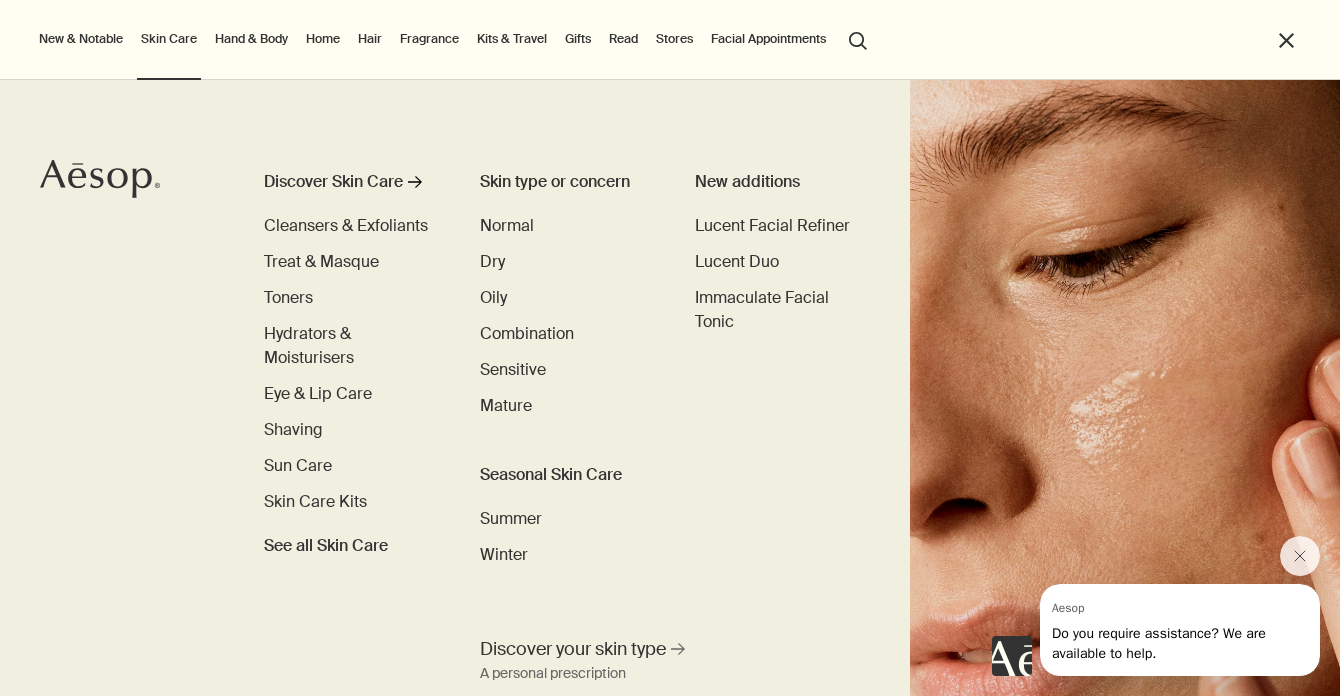click on "search Search" at bounding box center [858, 39] 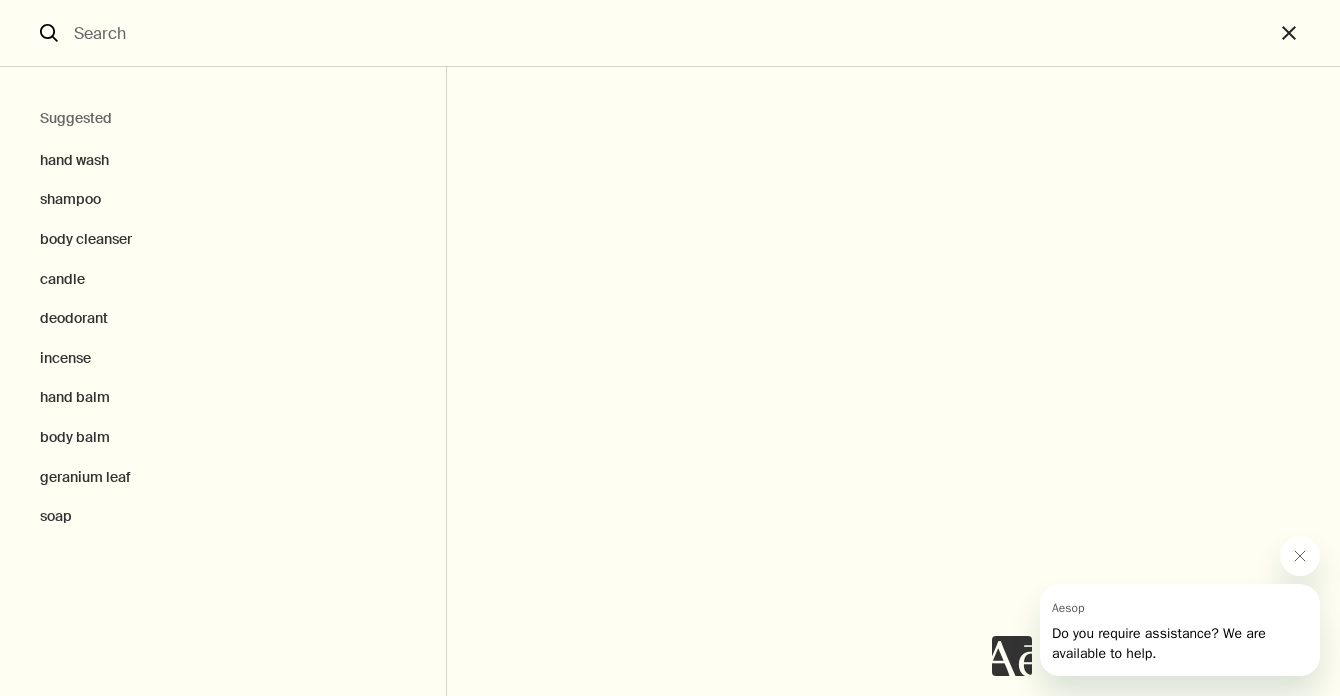 type on "s" 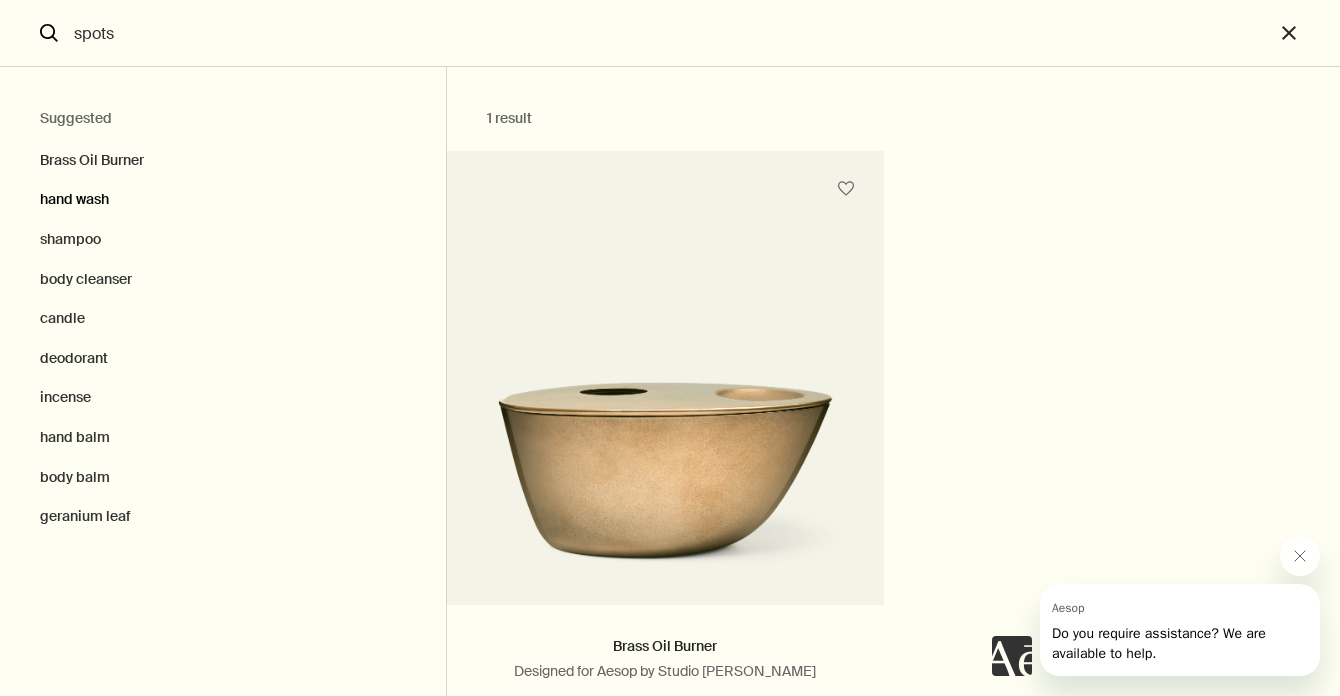 click on "hand wash" at bounding box center [223, 200] 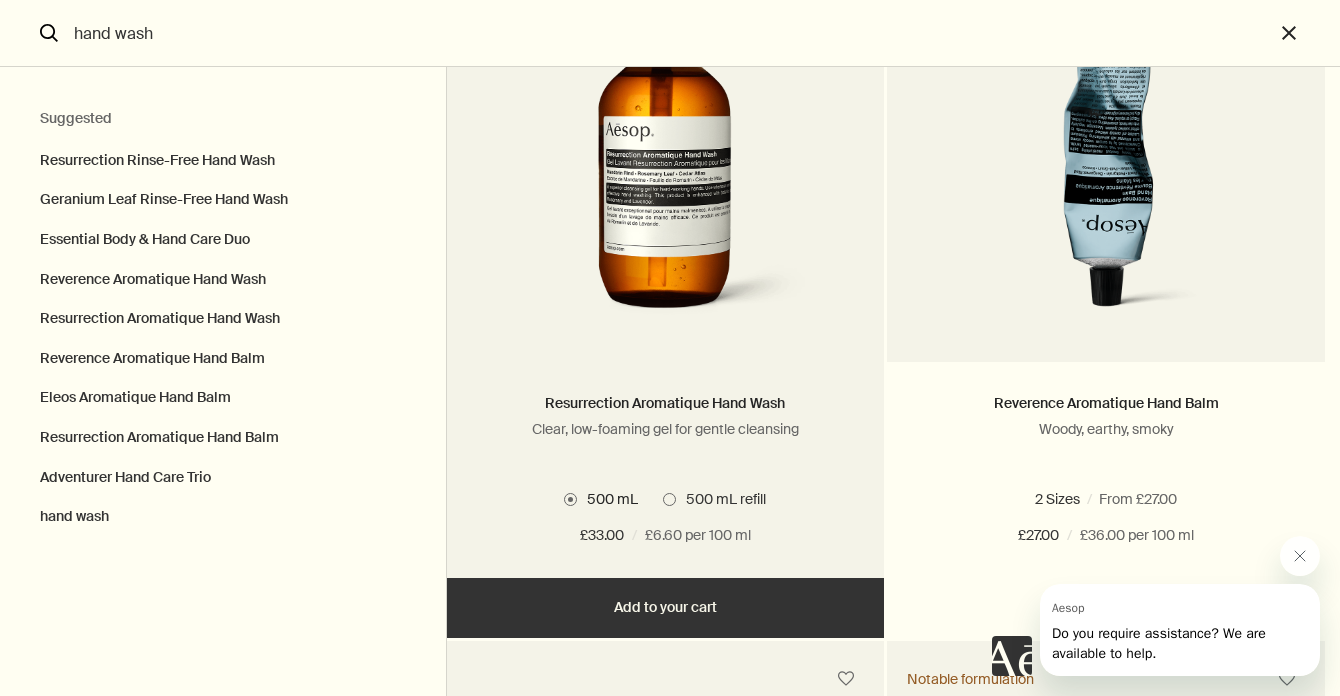 scroll, scrollTop: 1755, scrollLeft: 0, axis: vertical 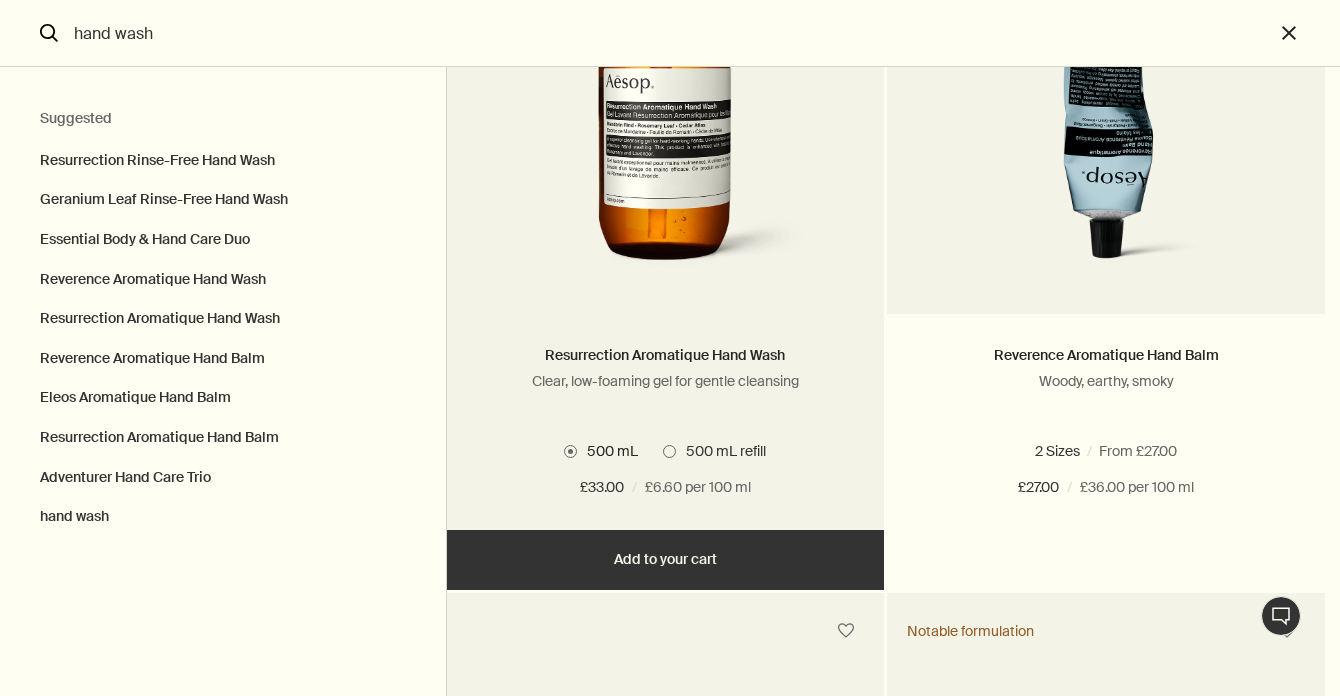 click on "Add Add to your cart" at bounding box center (666, 560) 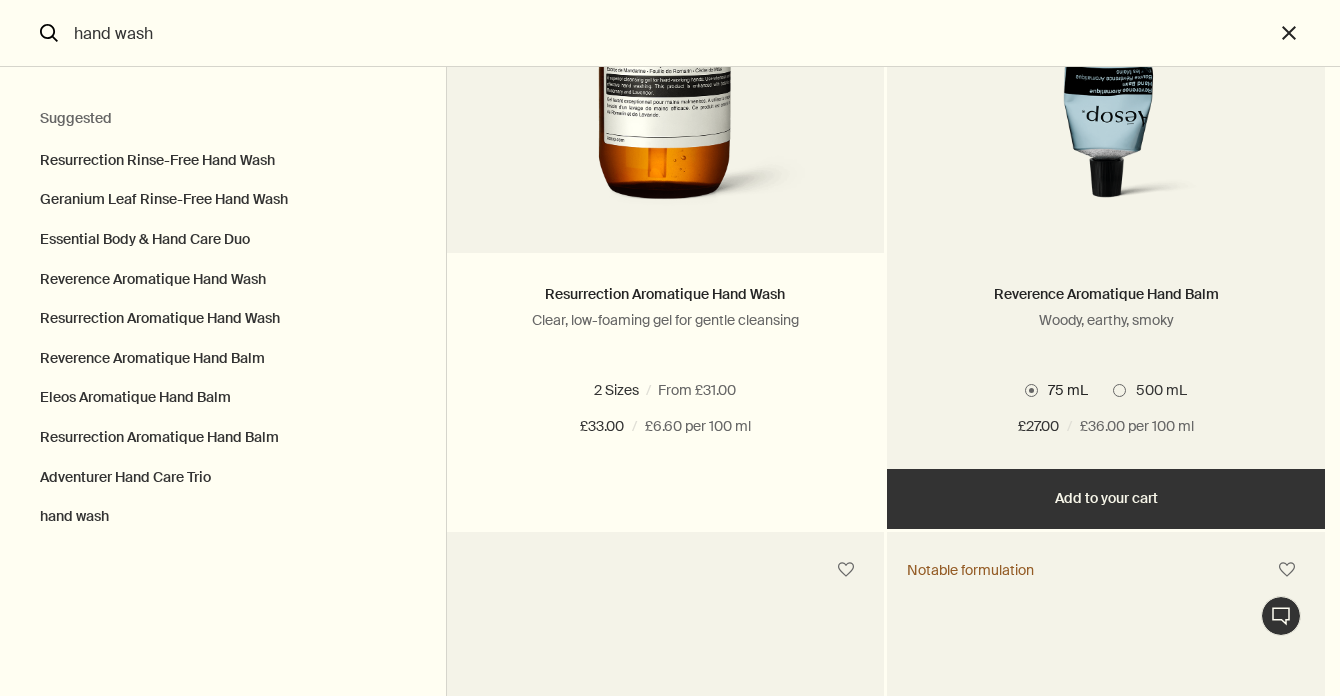 scroll, scrollTop: 1835, scrollLeft: 0, axis: vertical 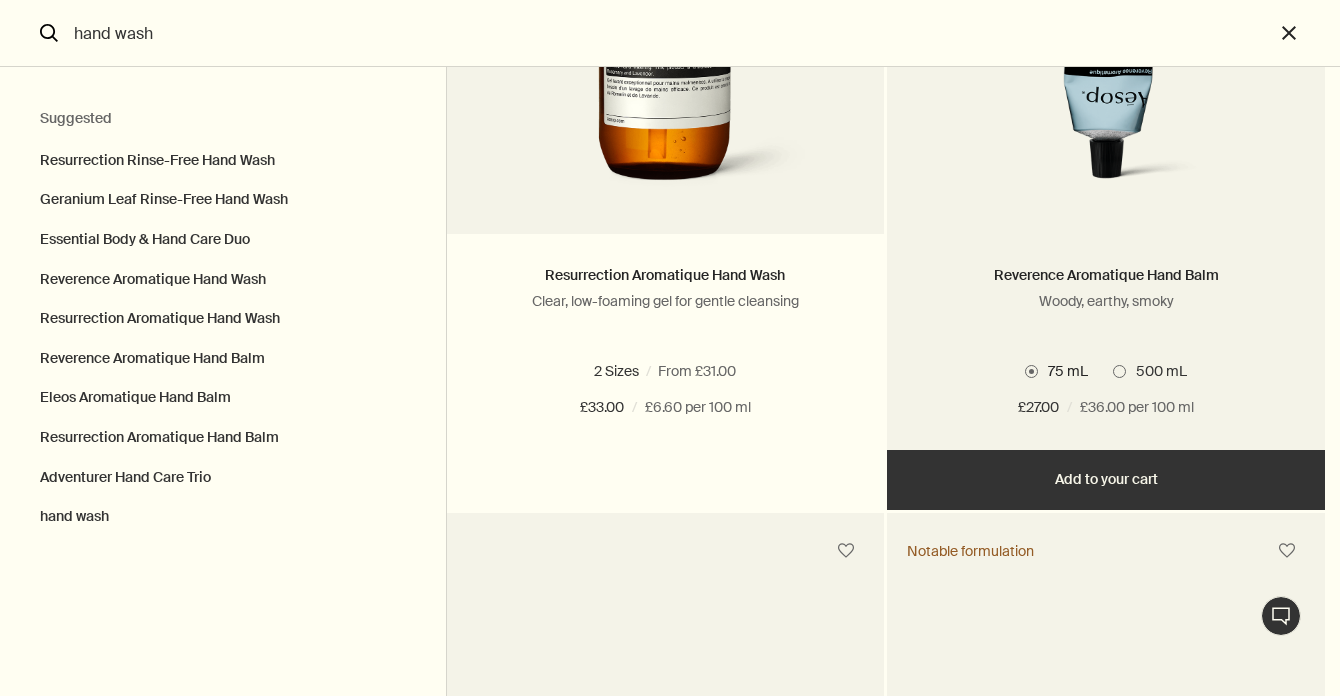 click at bounding box center (1119, 371) 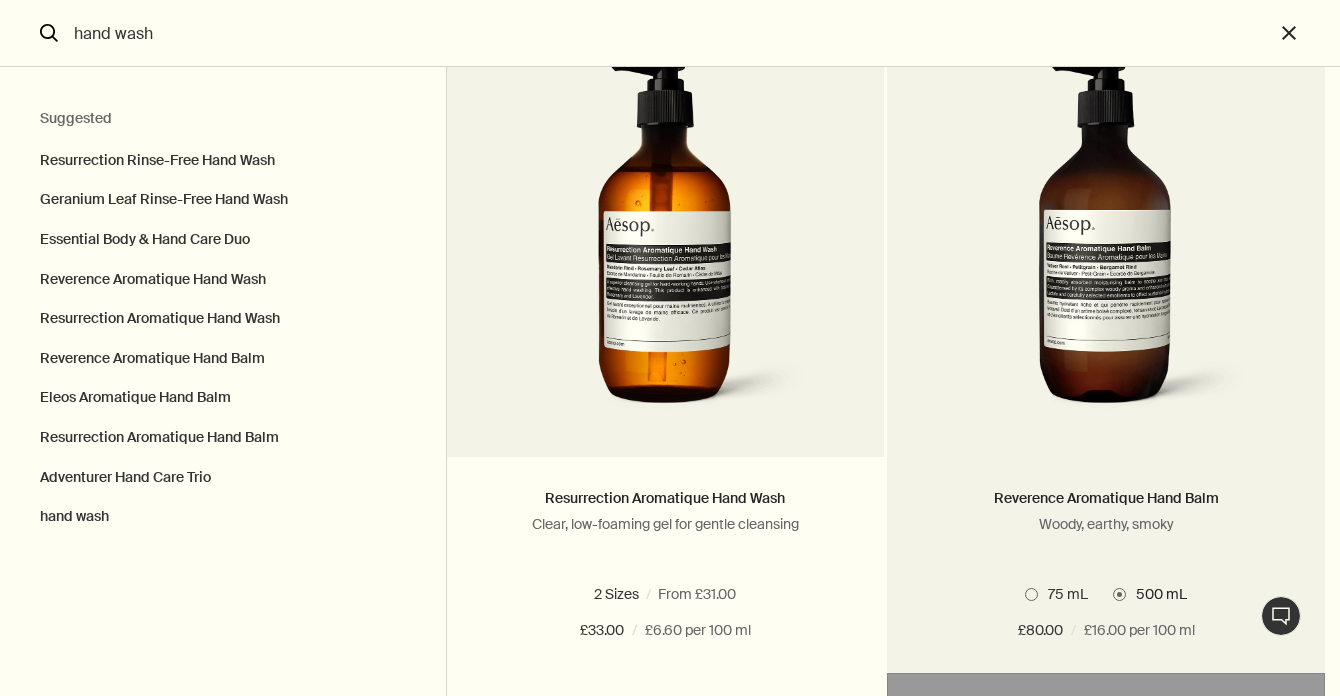 scroll, scrollTop: 1613, scrollLeft: 0, axis: vertical 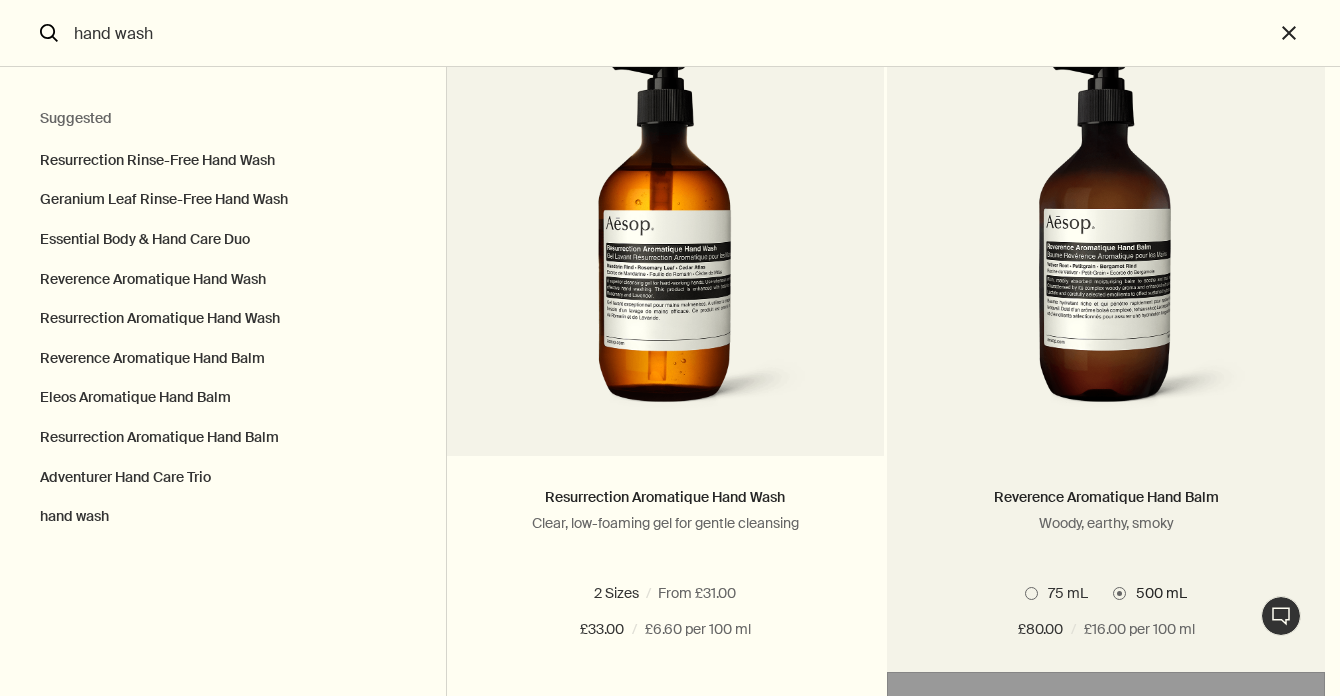 click at bounding box center (1031, 593) 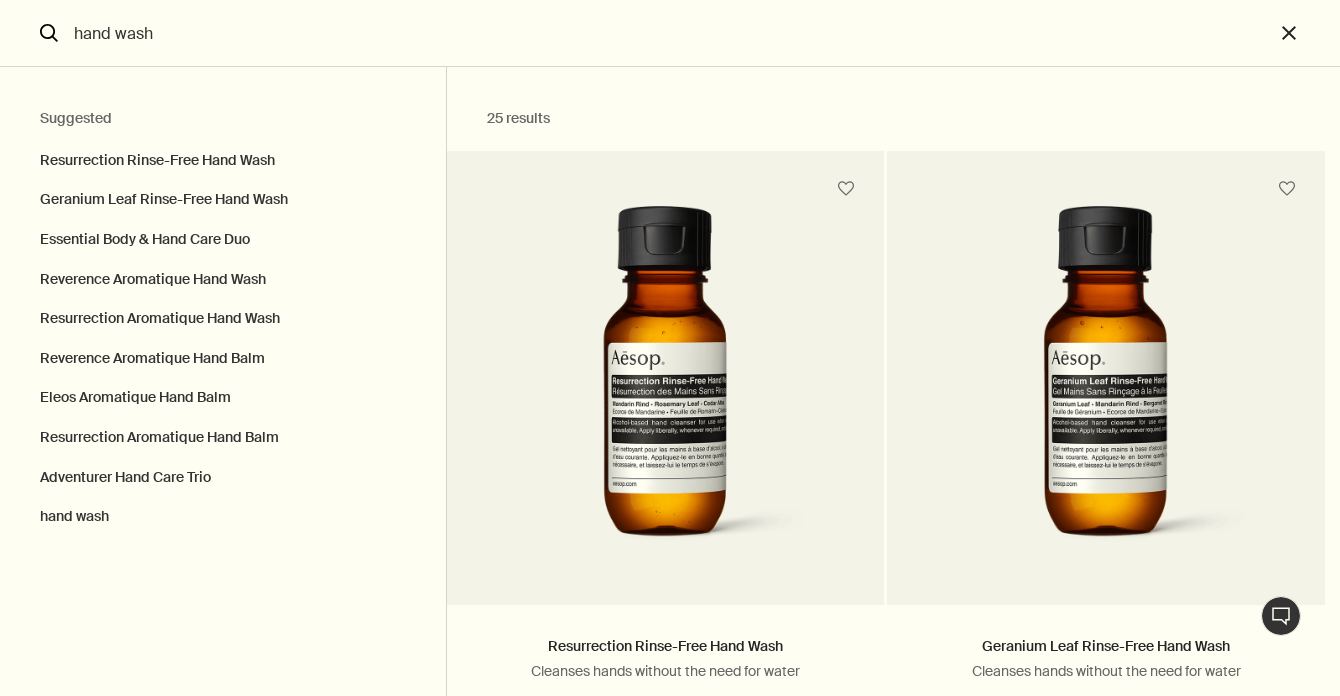 scroll, scrollTop: 0, scrollLeft: 0, axis: both 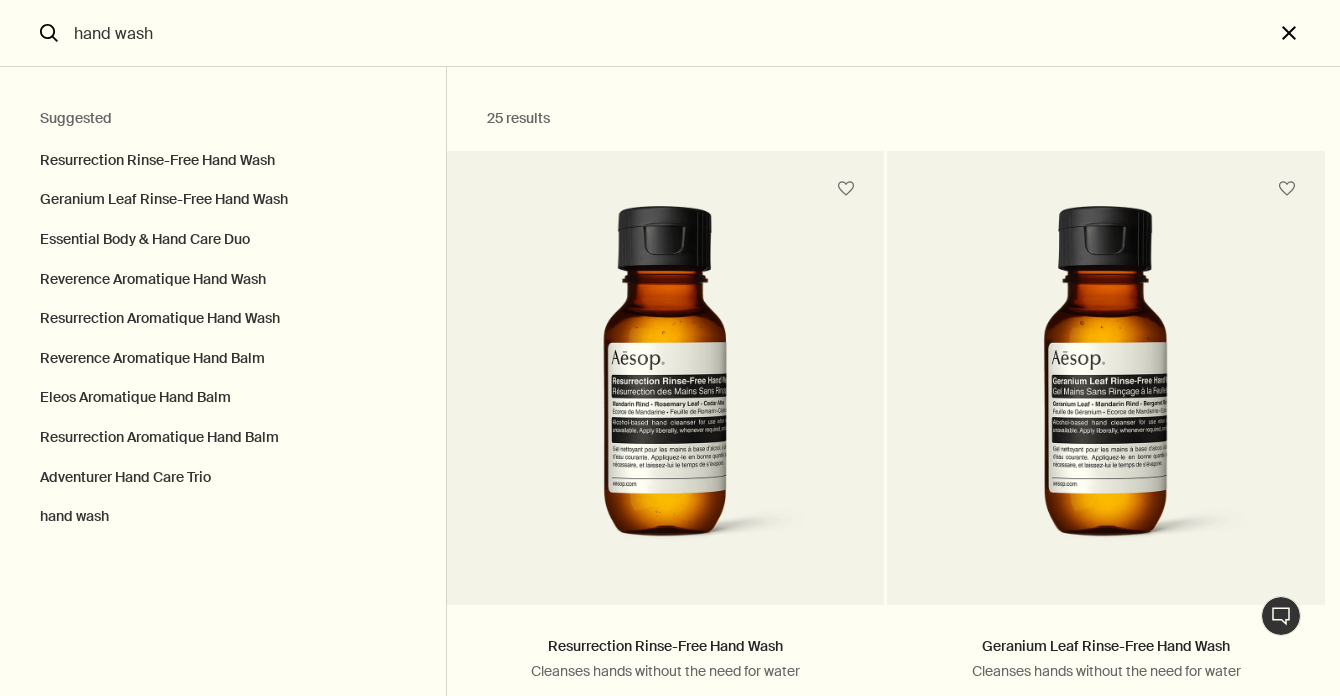 click on "close" at bounding box center [1307, 33] 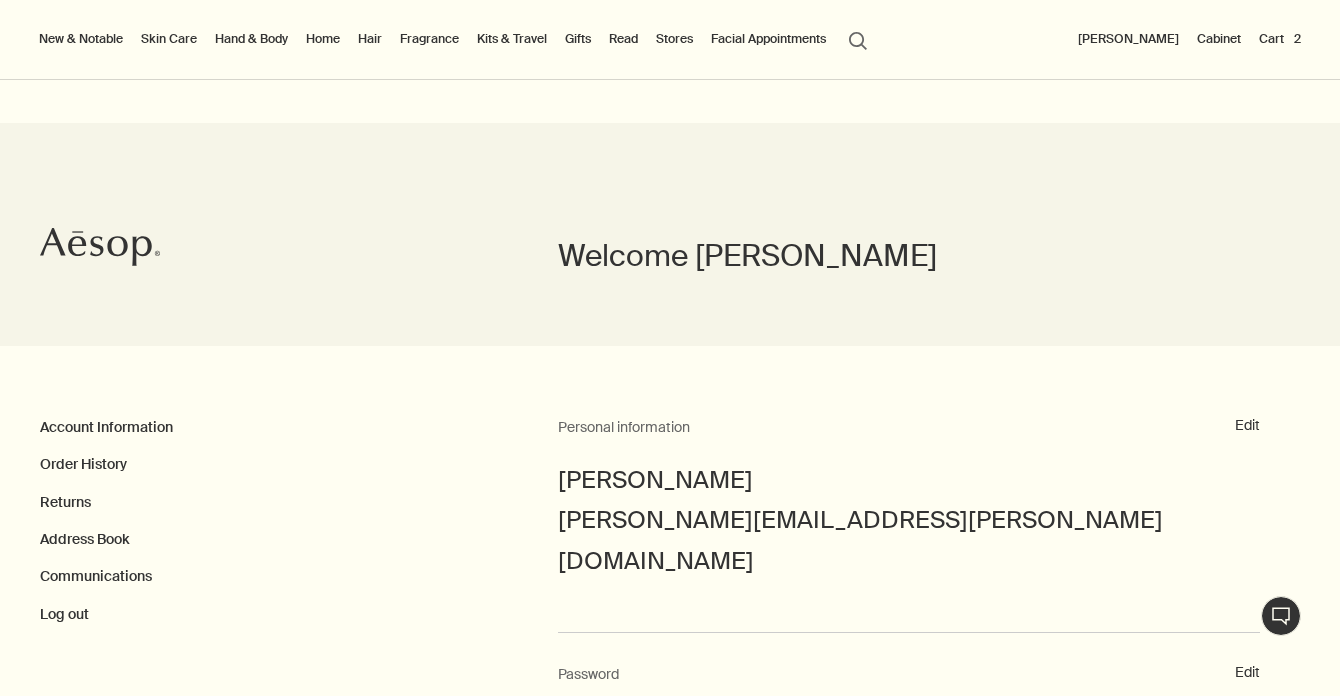 type 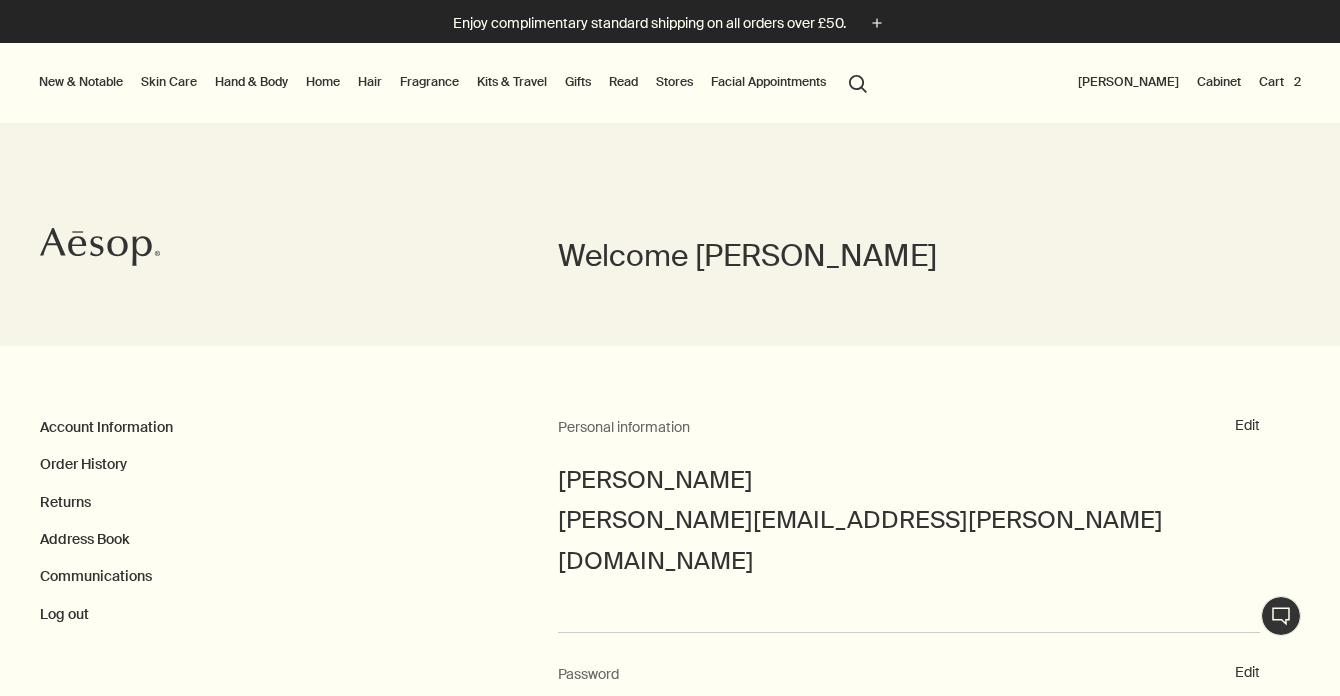 click on "Cart 2" at bounding box center [1280, 82] 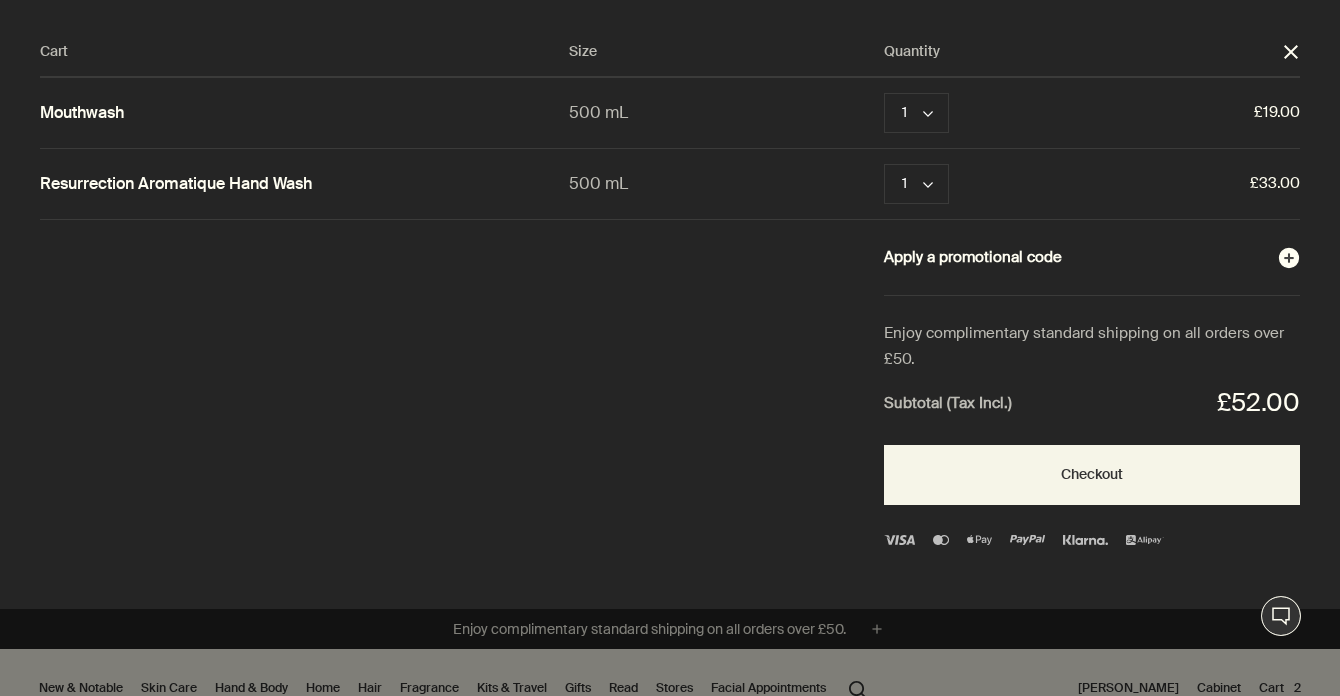 scroll, scrollTop: 0, scrollLeft: 0, axis: both 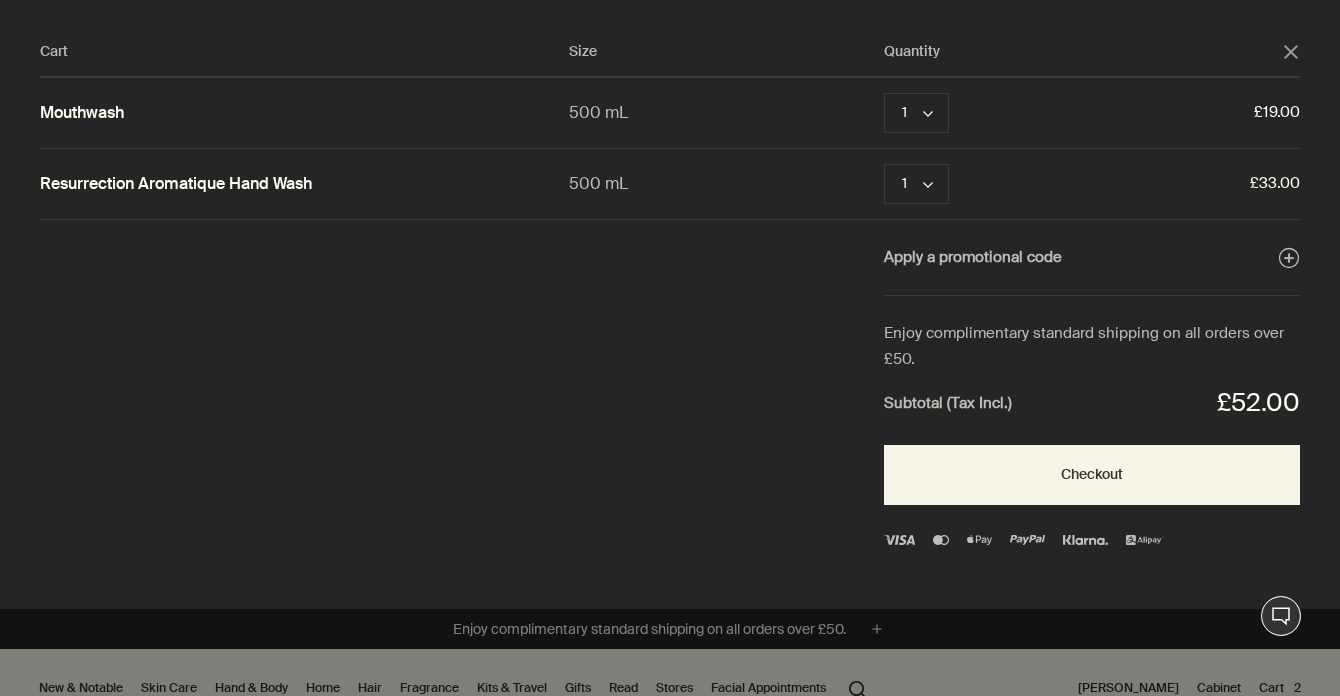 click 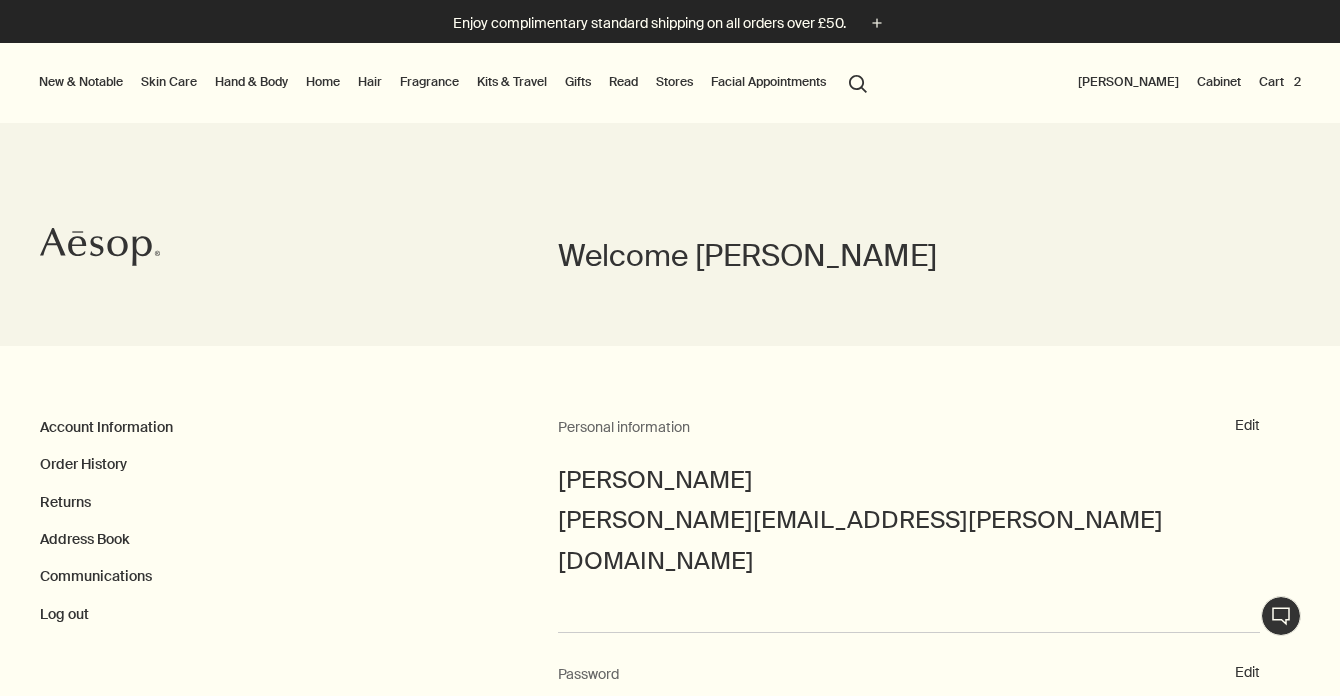 scroll, scrollTop: 0, scrollLeft: 0, axis: both 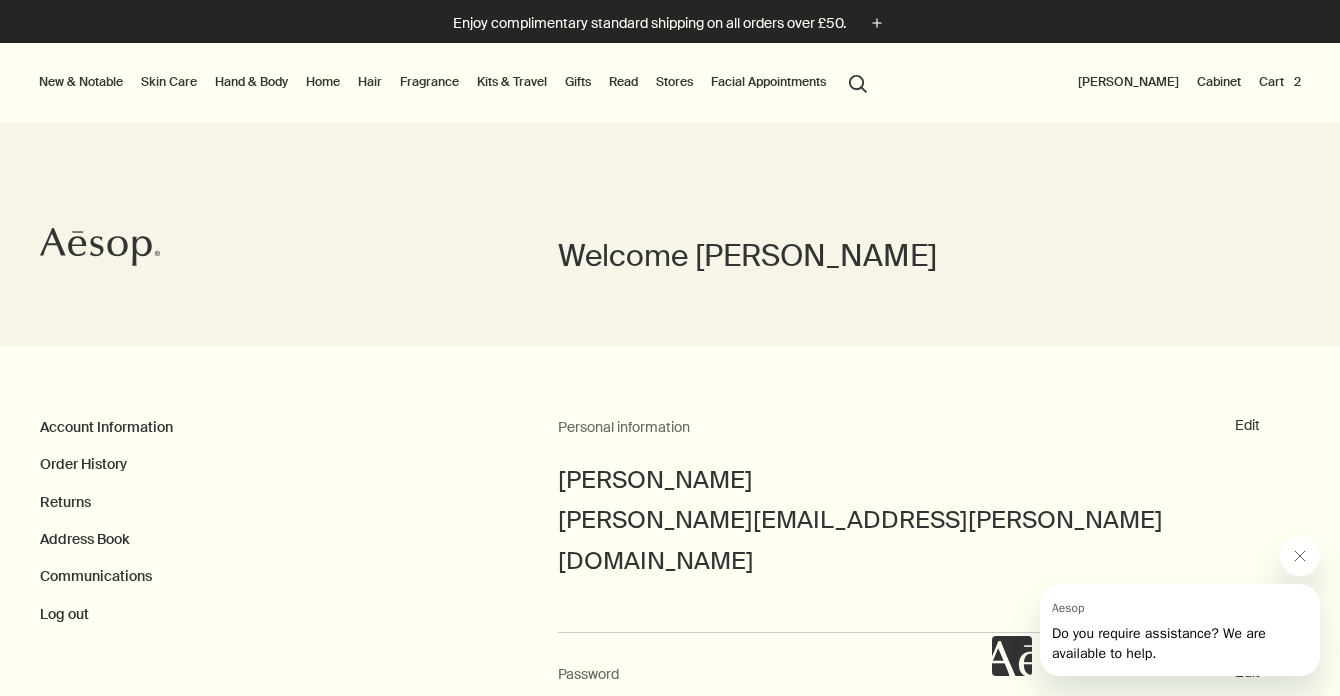 click on "Skin Care" at bounding box center [169, 82] 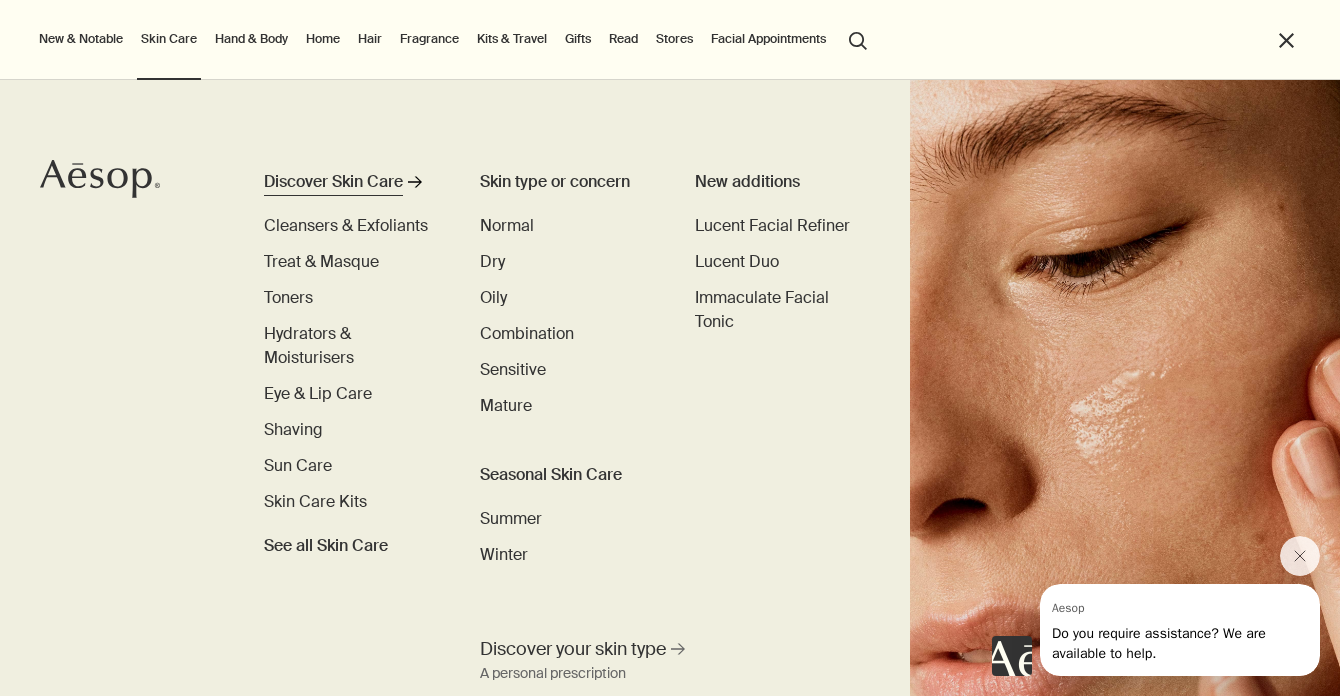 click on "Discover Skin Care" at bounding box center (333, 182) 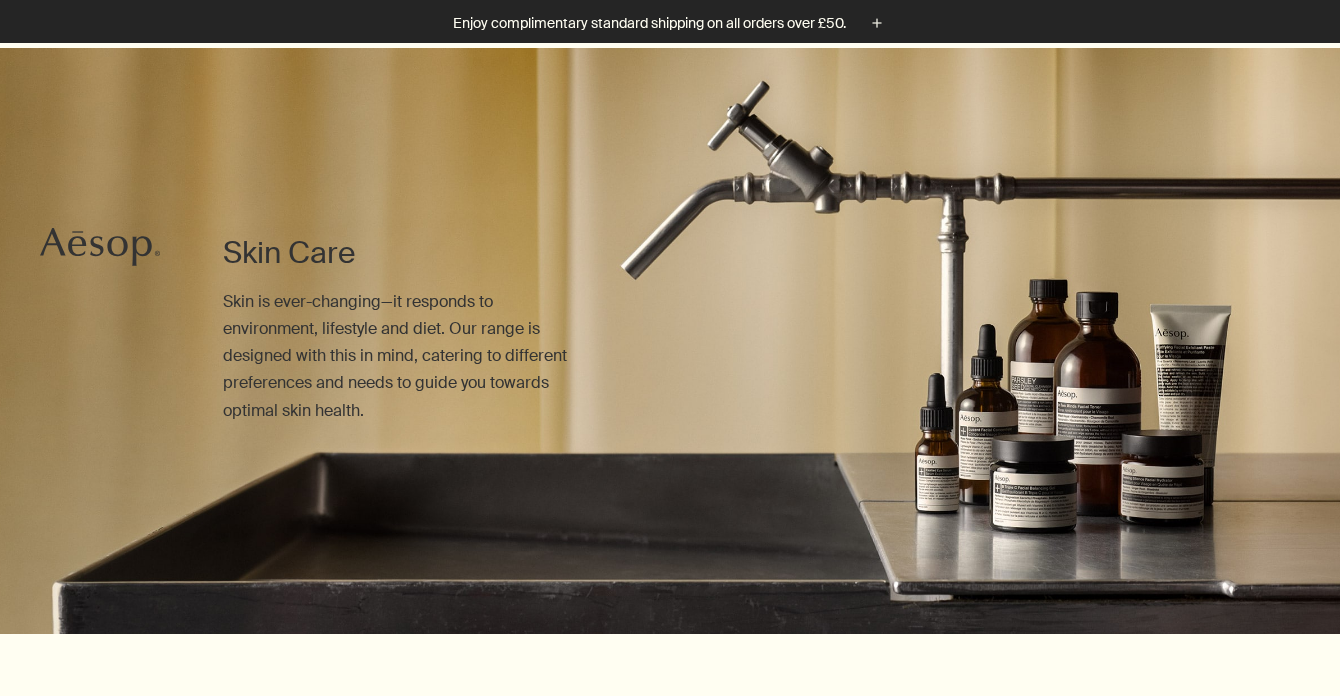 scroll, scrollTop: 440, scrollLeft: 0, axis: vertical 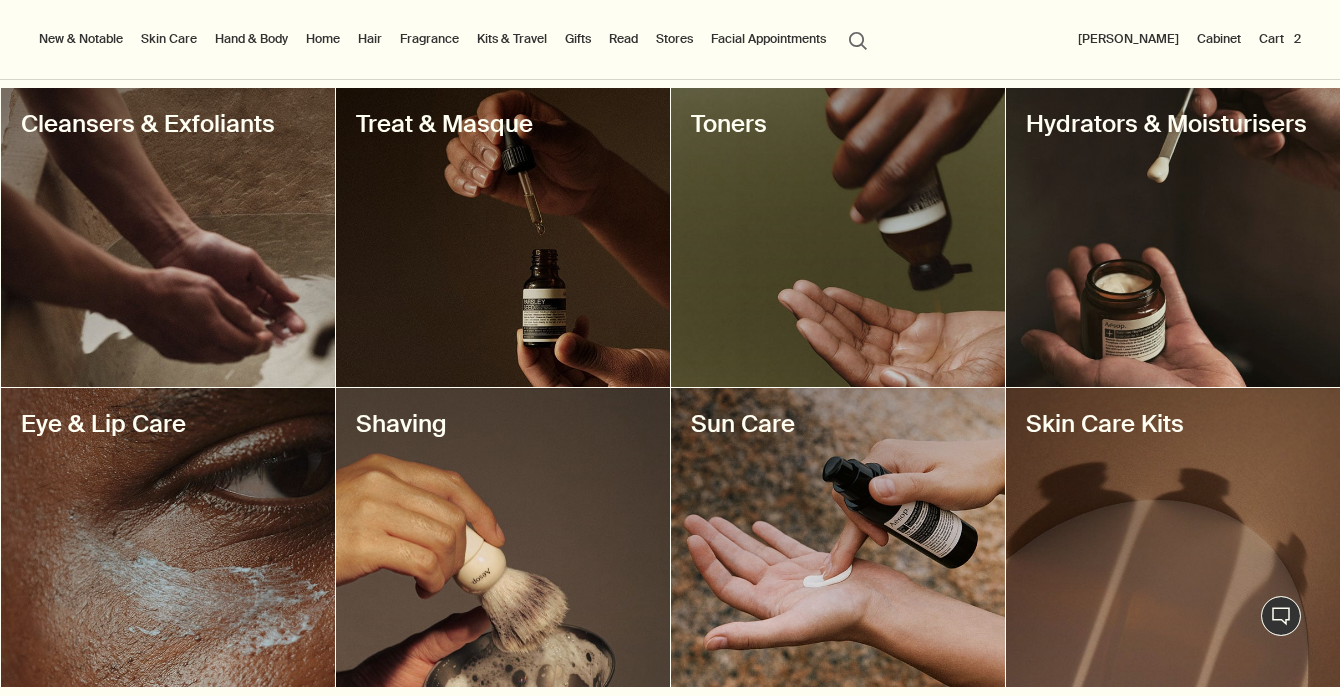 click at bounding box center [503, 537] 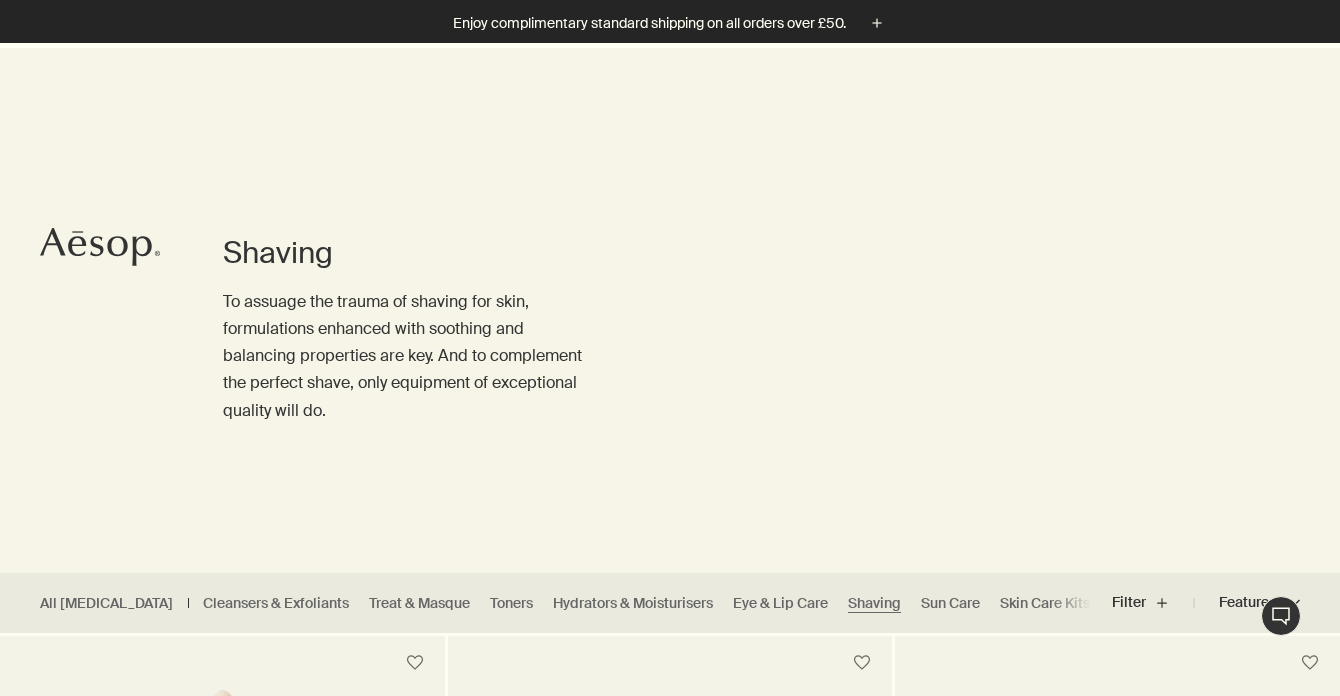scroll, scrollTop: 524, scrollLeft: 0, axis: vertical 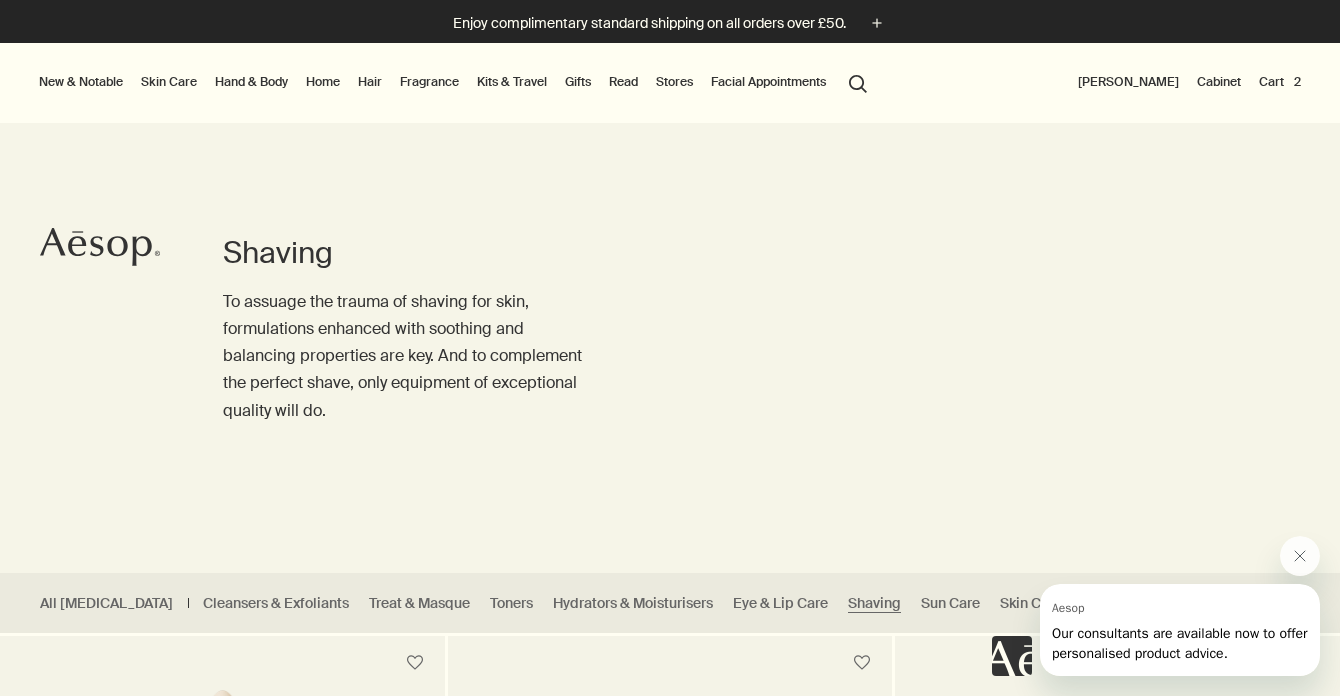 click on "Skin Care" at bounding box center (169, 82) 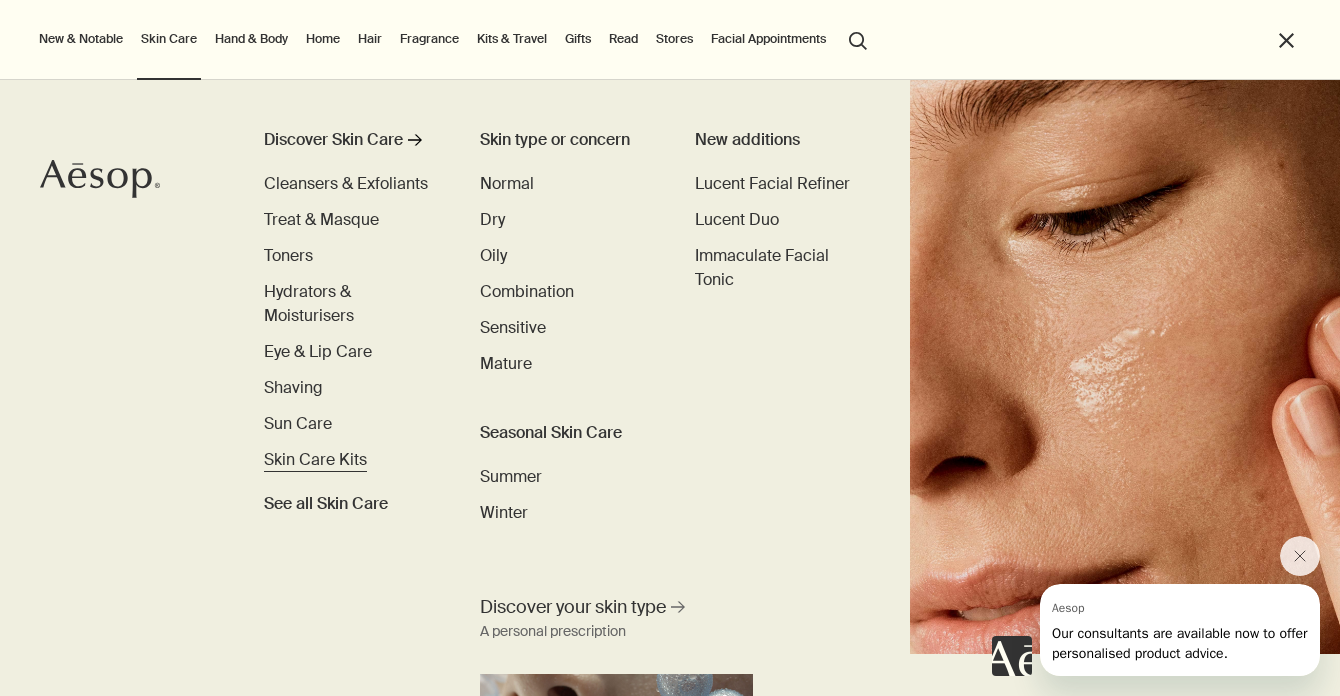 scroll, scrollTop: 29, scrollLeft: 0, axis: vertical 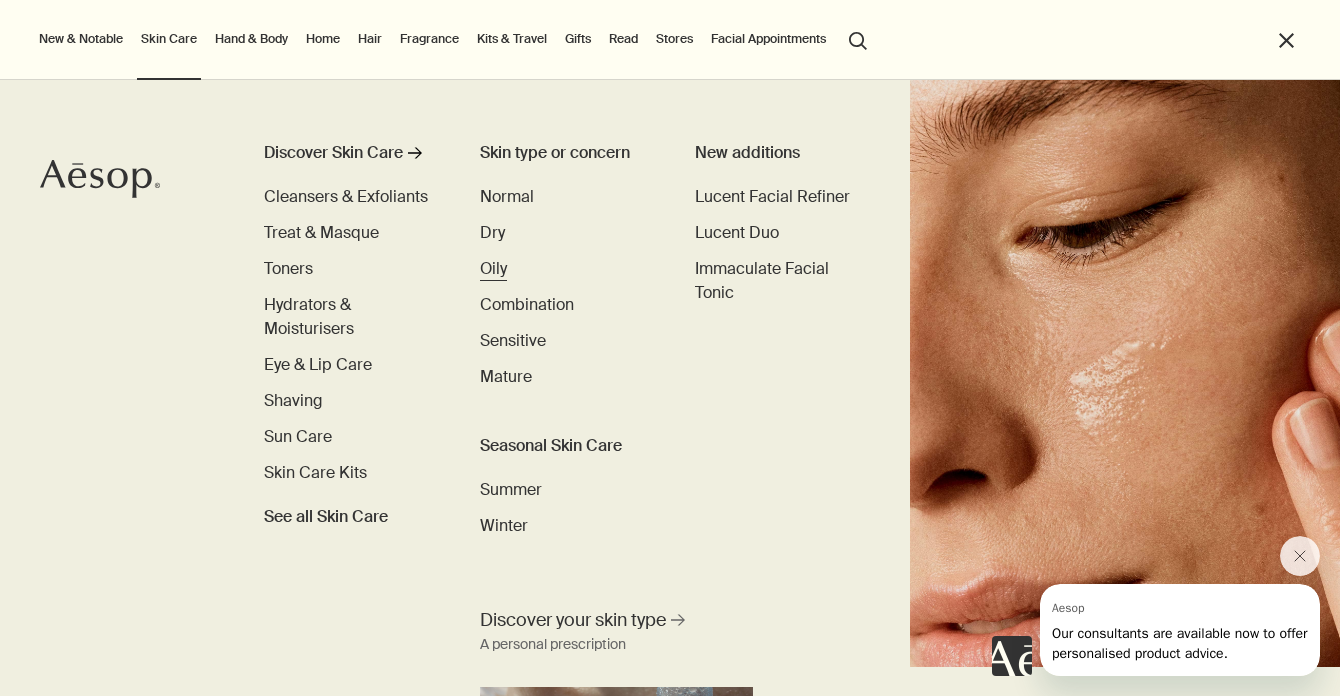 click on "Oily" at bounding box center (493, 268) 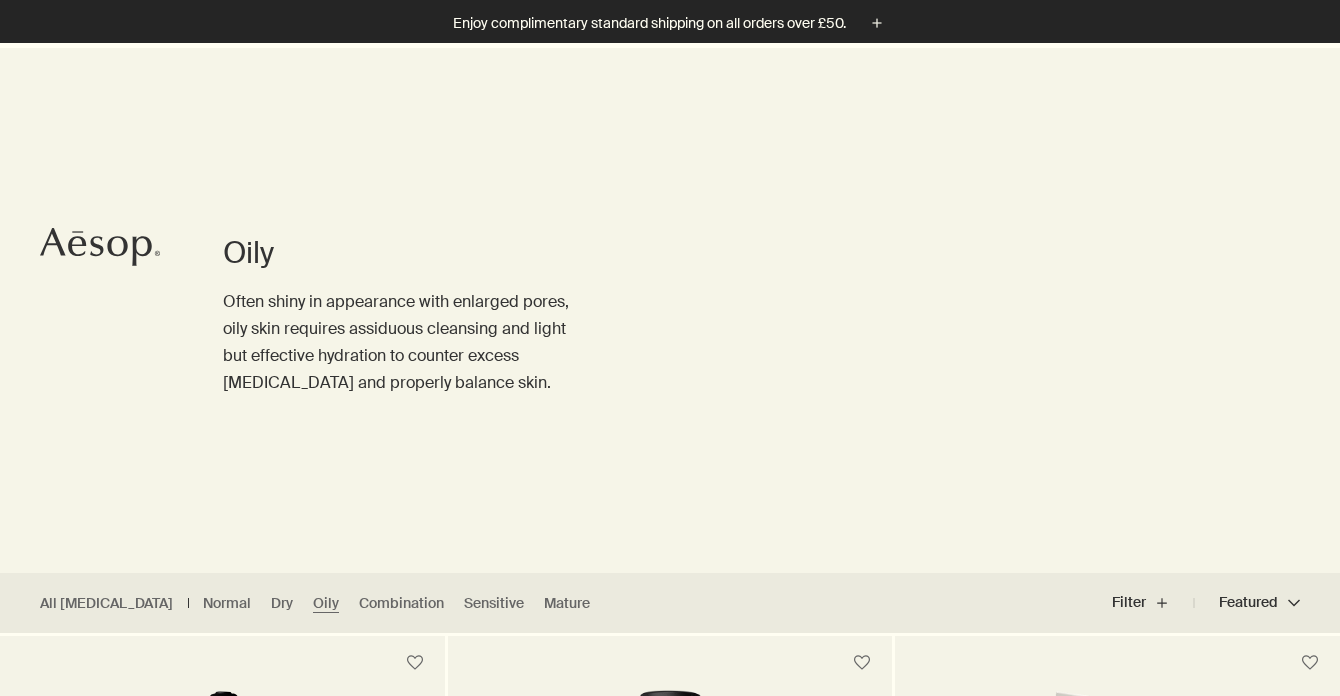 scroll, scrollTop: 339, scrollLeft: 0, axis: vertical 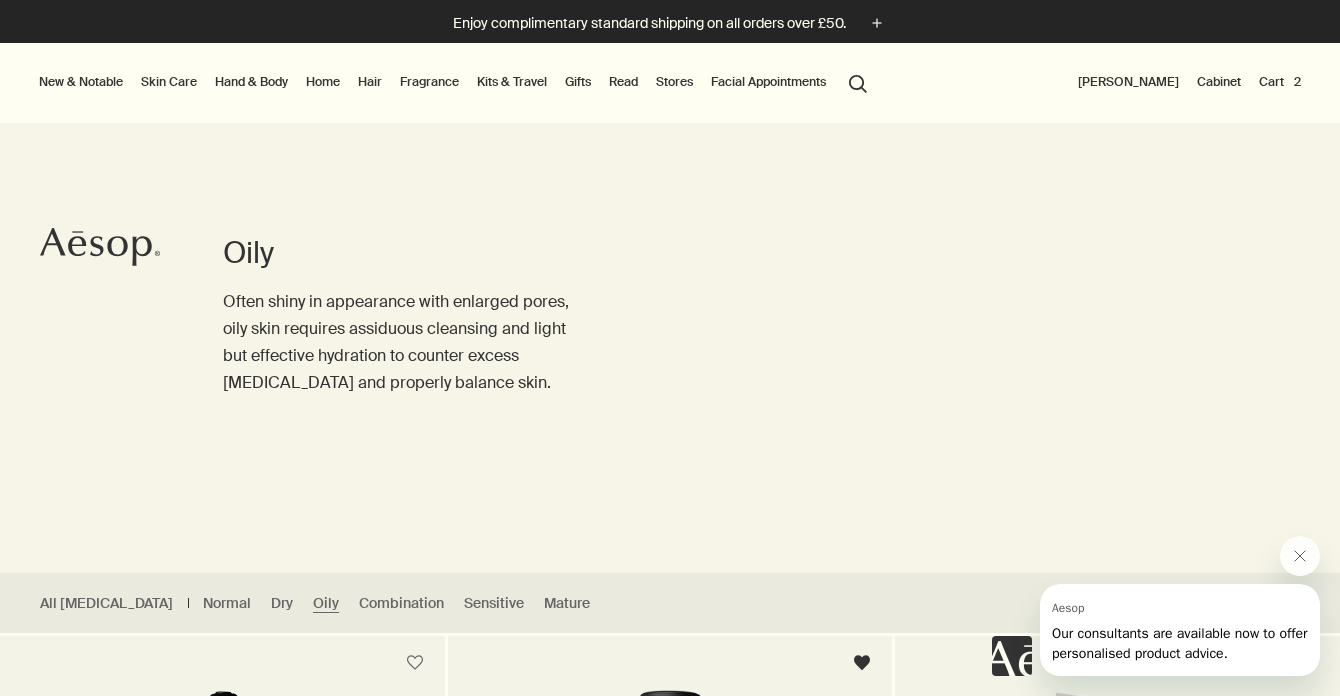click on "Oily Often shiny in appearance with enlarged pores, oily skin requires assiduous cleansing and light but effective hydration to counter excess [MEDICAL_DATA] and properly balance skin." at bounding box center (670, 310) 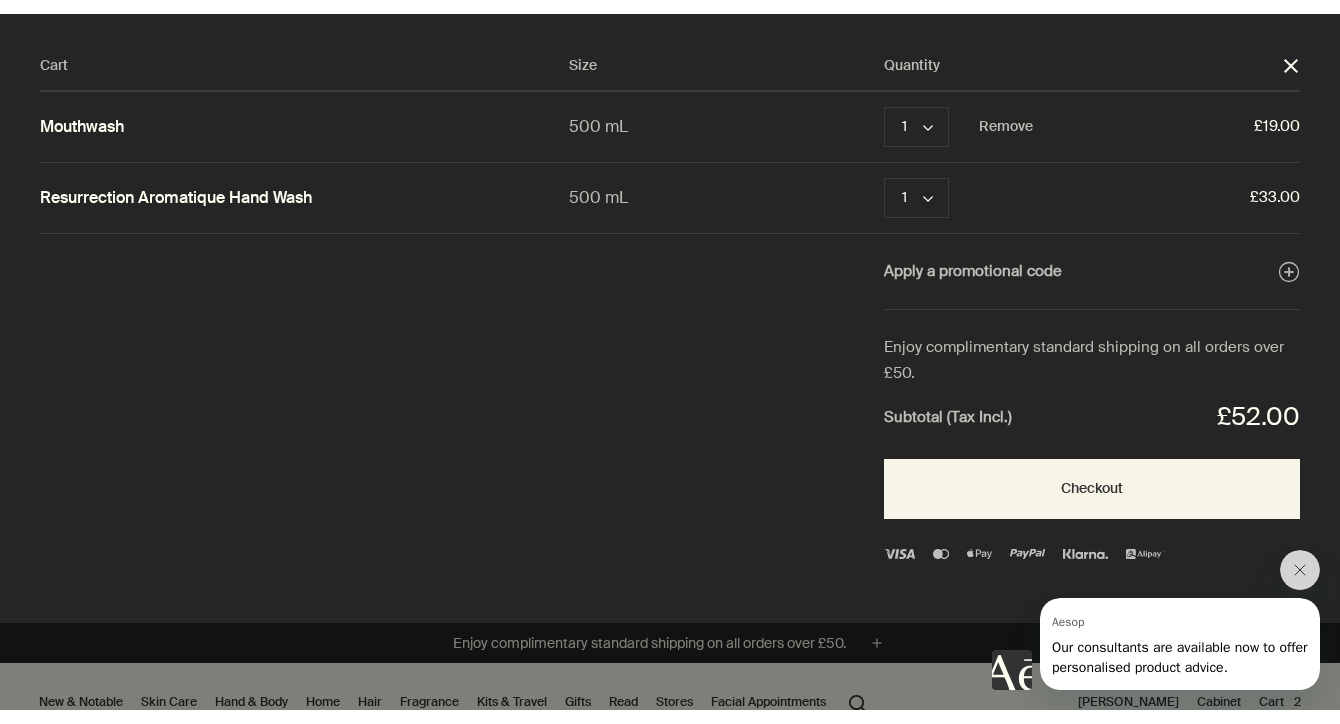scroll, scrollTop: 0, scrollLeft: 0, axis: both 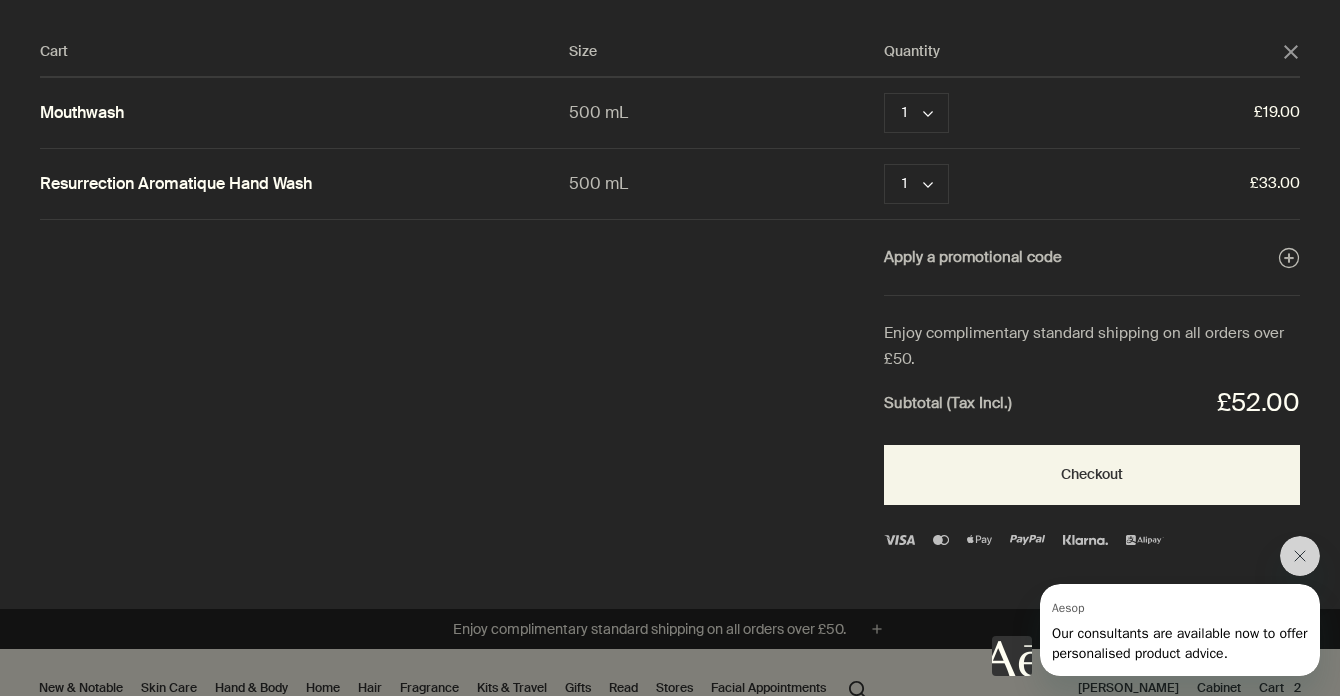 click on "Cart Size Quantity close Mouthwash 500 mL  1 chevron Remove £19.00 Resurrection Aromatique Hand Wash 500 mL  1 chevron Remove £33.00 Apply a promotional code plusAndCloseWithCircle Enjoy complimentary standard shipping on all orders over £50. Subtotal (Tax Incl.) £52.00 Checkout" at bounding box center [690, 304] 